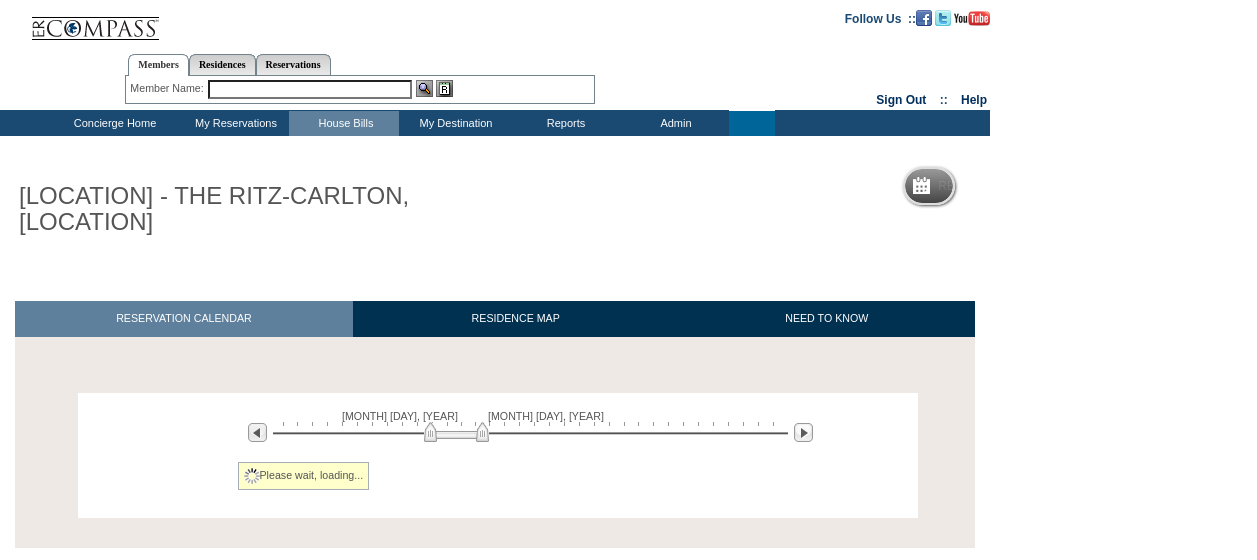 scroll, scrollTop: 0, scrollLeft: 0, axis: both 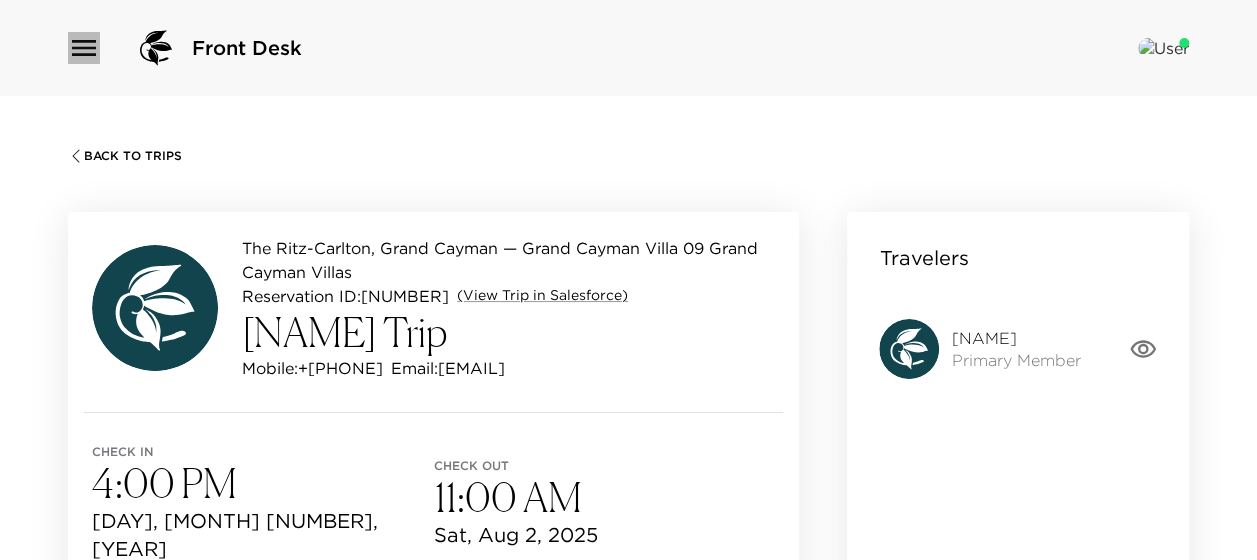 click 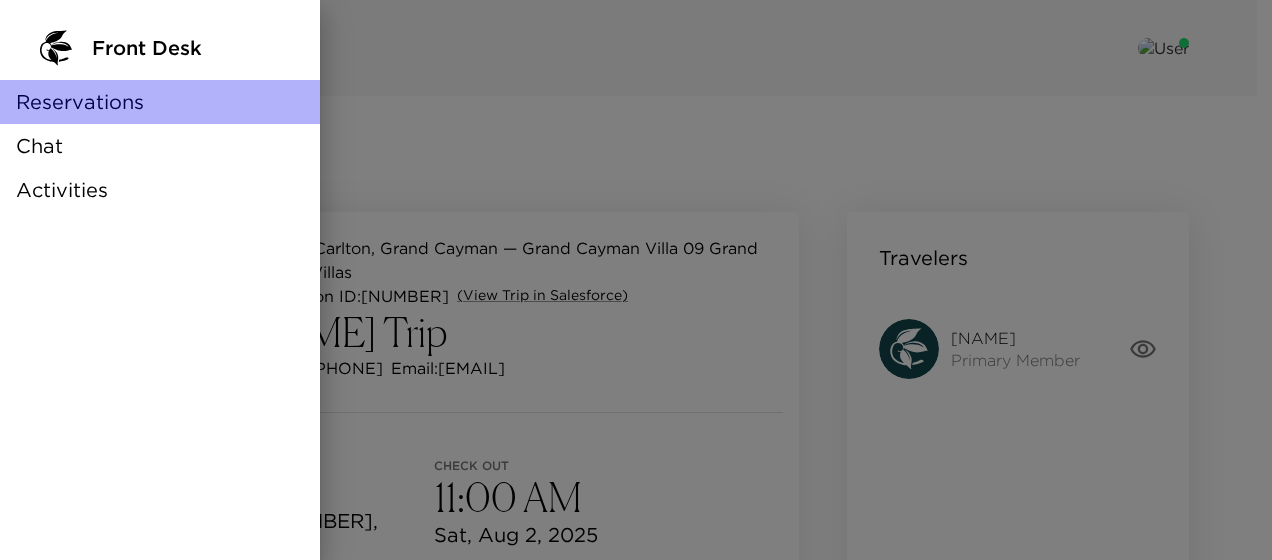 click on "Reservations" at bounding box center (80, 102) 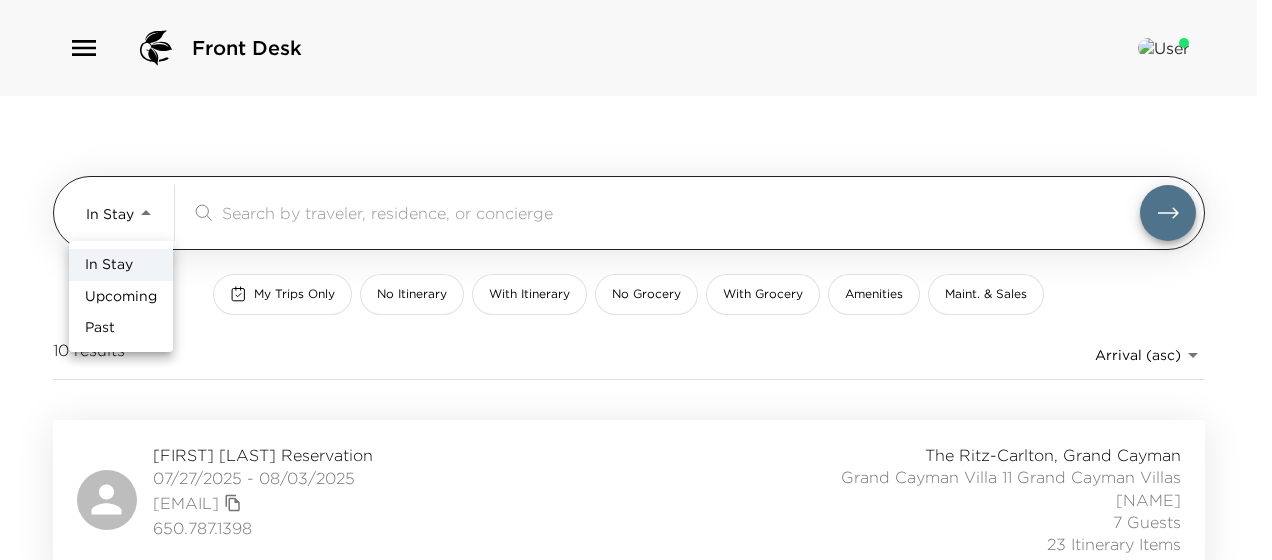 click on "Front Desk In Stay In-Stay ​ My Trips Only No Itinerary With Itinerary No Grocery With Grocery Amenities Maint. & Sales 10 results Arrival (asc) reservations_prod_arrival_asc [NAME] Reservation [DATE] - [DATE] [EMAIL] [PHONE] The [BRAND], Grand Cayman Grand Cayman Villa 11 Grand Cayman Villas [NAME] [NUMBER] Guests 23 Itinerary Items [NAME] Reservation [DATE] - [DATE] [EMAIL] +1 [PHONE] The [BRAND], Grand Cayman Grand Cayman Villa 05 Grand Cayman Villas [NAME] [NUMBER] Guests 1 Itinerary Item [NAME] Reservation [DATE] - [DATE] [EMAIL] [PHONE] The [BRAND], Grand Cayman Grand Cayman Villa 03 Grand Cayman Villas [NAME] [NUMBER] Guests 14 Itinerary Items [NAME] Reservation [PHONE] Vip" at bounding box center [636, 280] 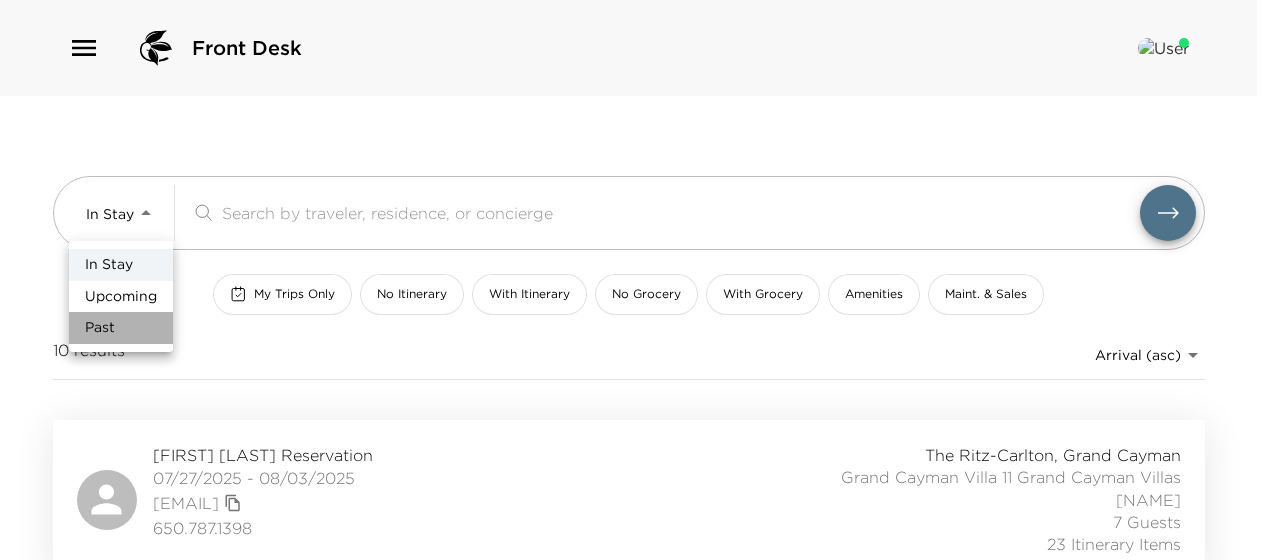 click on "Past" at bounding box center [121, 328] 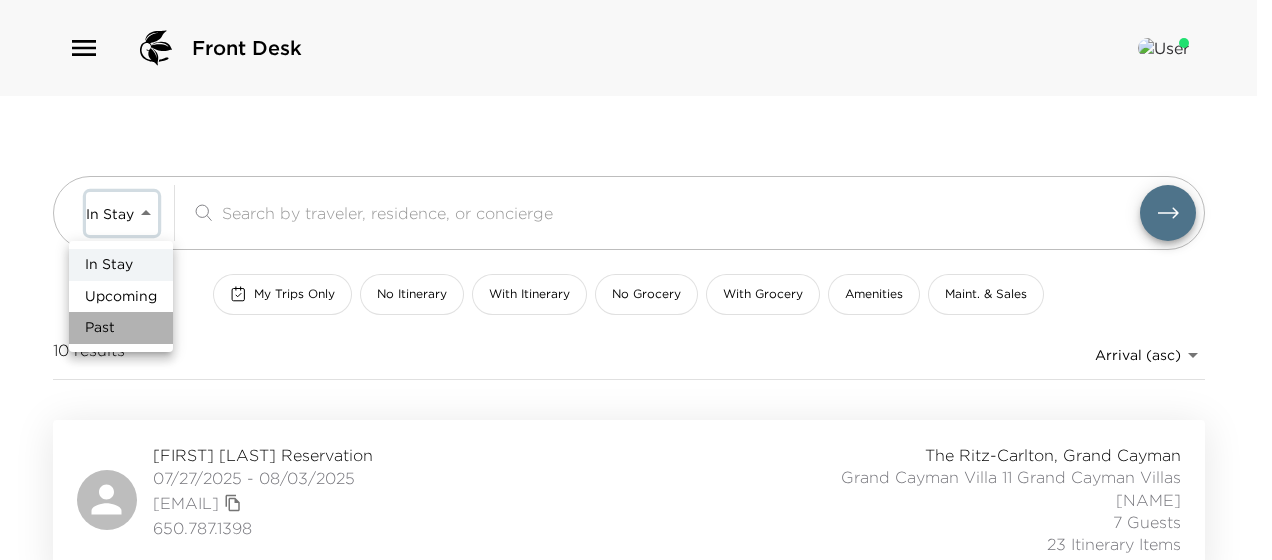 type on "Past" 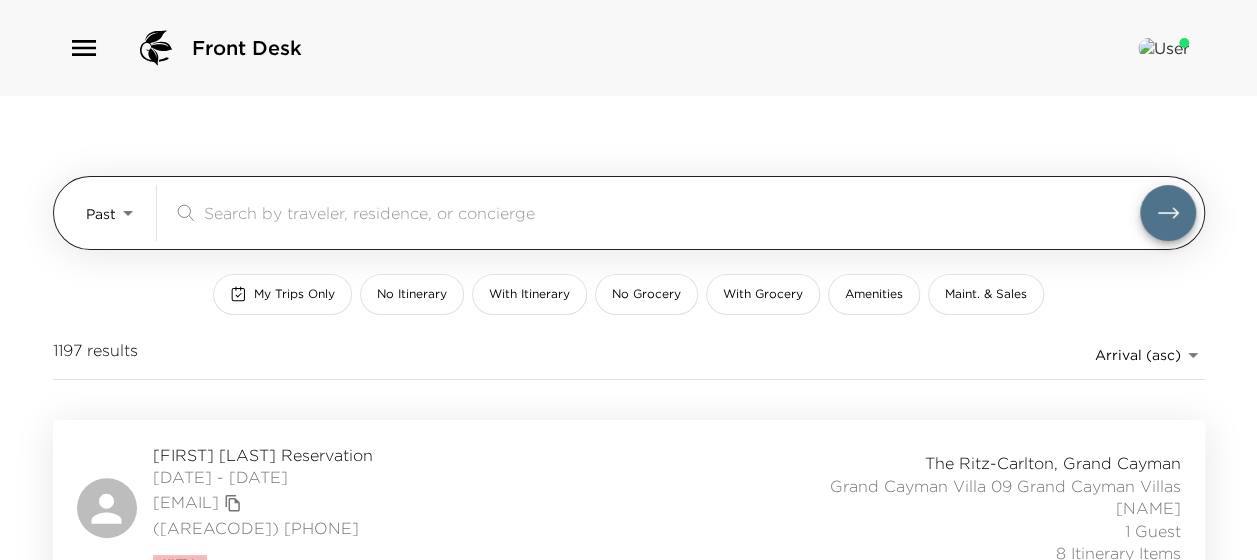 click at bounding box center [672, 212] 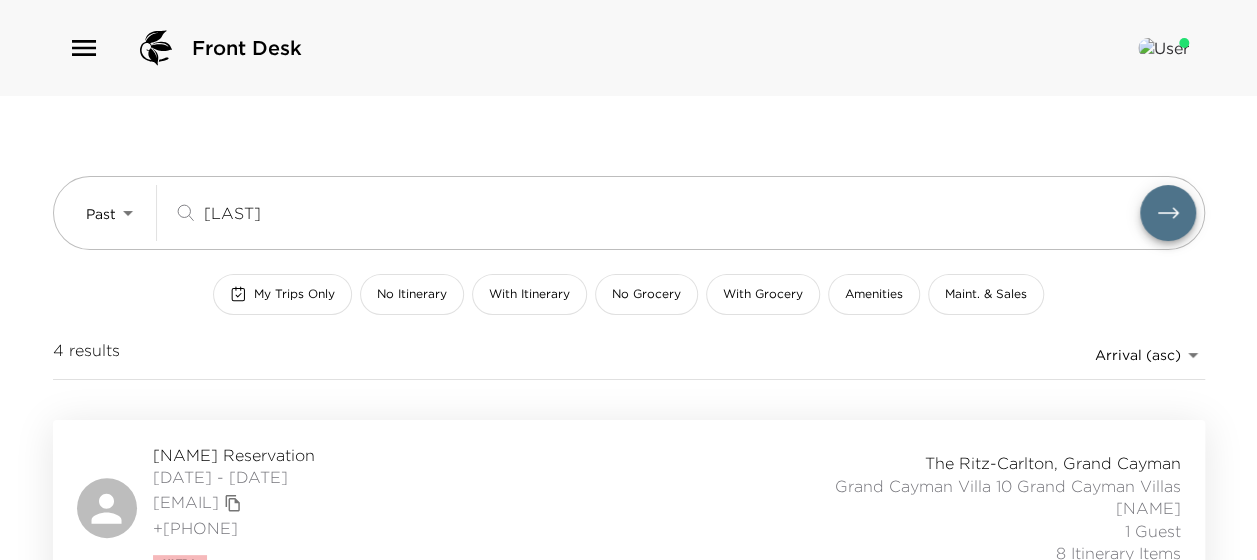 type on "[LAST]" 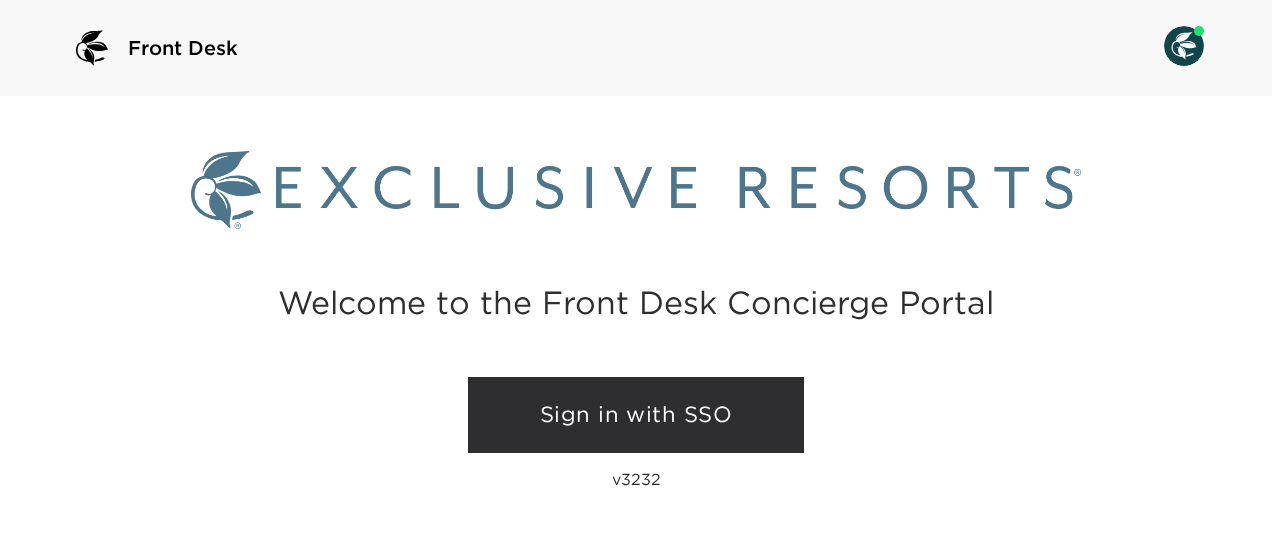scroll, scrollTop: 0, scrollLeft: 0, axis: both 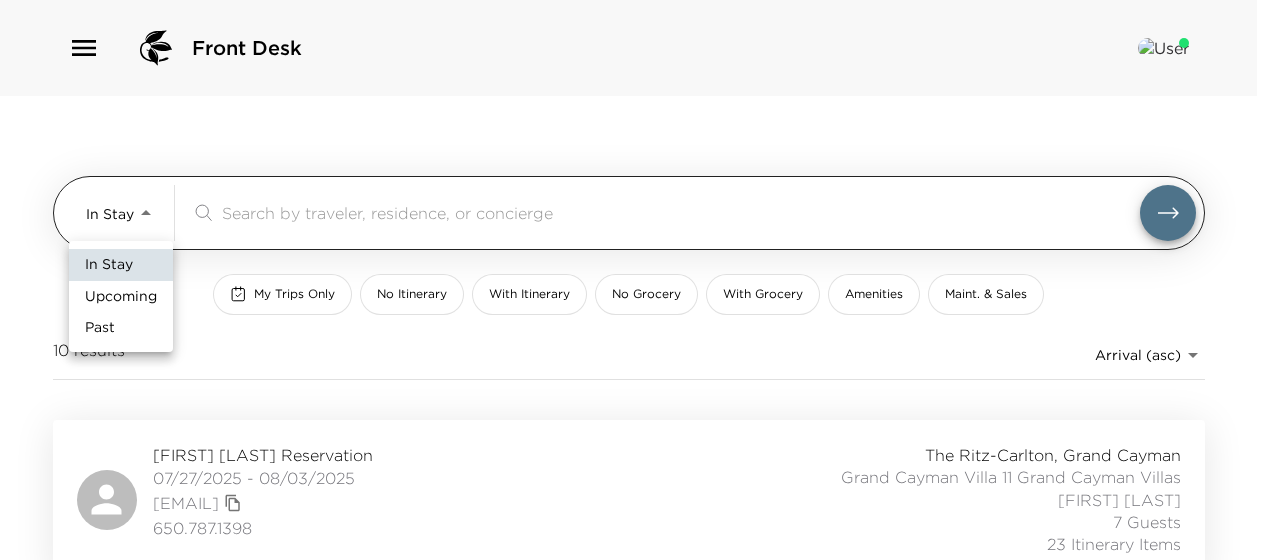 click on "Front Desk In Stay In-Stay ​ My Trips Only No Itinerary With Itinerary No Grocery With Grocery Amenities Maint. & Sales 10 results Arrival (asc) reservations_prod_arrival_asc Myla La Poll Reservation 07/27/2025 - 08/03/2025 mylatravels@gmail.com 650.787.1398 The Ritz-Carlton, Grand Cayman Grand Cayman Villa 11 Grand Cayman Villas Dwene Ebanks 7 Guests 23 Itinerary Items Doug Jones Reservation 07/29/2025 - 08/03/2025 dougajones12@gmail.com +1 913 256 8061 The Ritz-Carlton, Grand Cayman Grand Cayman Villa 05 Grand Cayman Villas Glenovan Balfore 2 Guests 1 Itinerary Item Michael McDaniel Reservation 07/30/2025 - 08/03/2025 mdmcdaniel49@gmail.com 419-340-2750 The Ritz-Carlton, Grand Cayman Grand Cayman Villa 03 Grand Cayman Villas Dwene Ebanks 3 Guests 14 Itinerary Items Sherry Sobelman Reservation 08/01/2025 - 08/09/2025 dwssts@charter.net 314-795-1120 Ultra The Ritz-Carlton, Grand Cayman Grand Cayman Villa 14 Grand Cayman Villas Glenovan Balfore 1 Guest 17 Itinerary Items Paul Regan Reservation 6503059808 Vip" at bounding box center [636, 280] 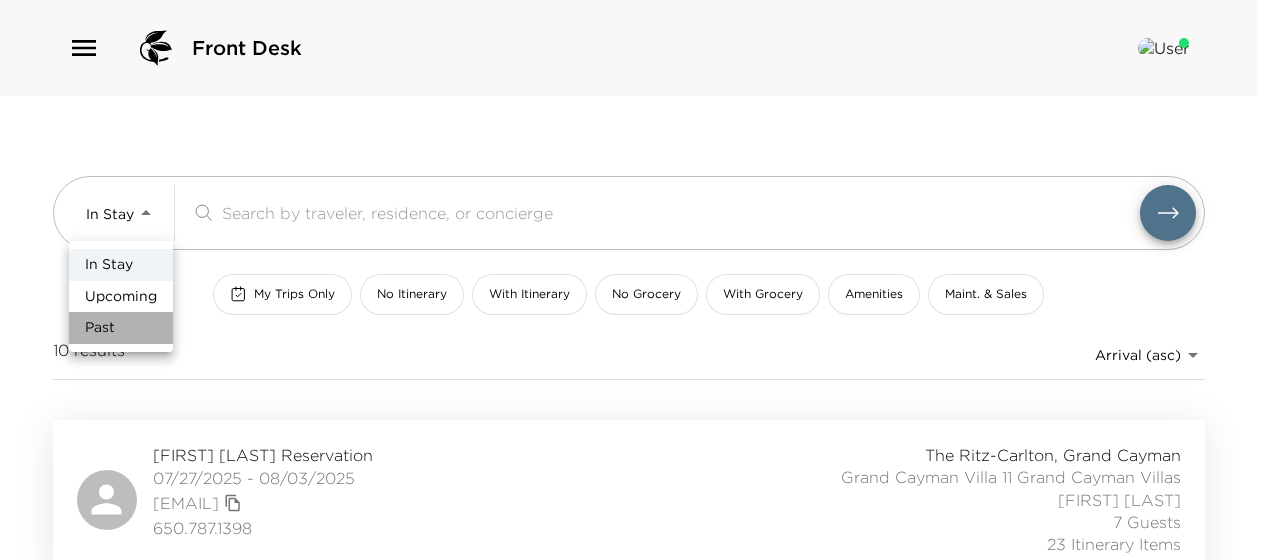 click on "Past" at bounding box center [121, 328] 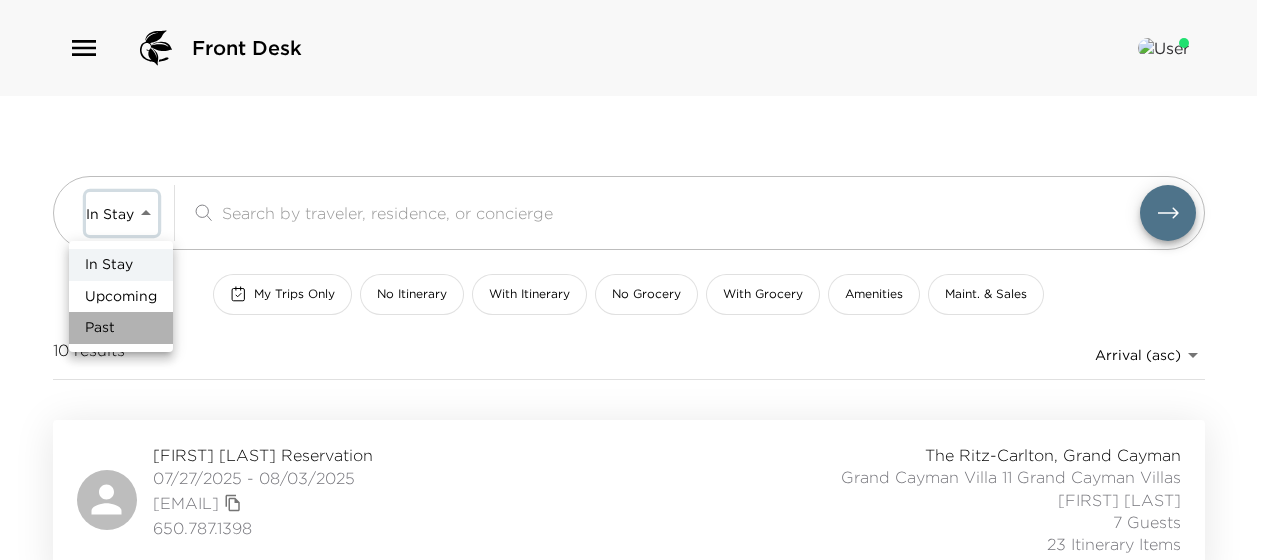 type on "Past" 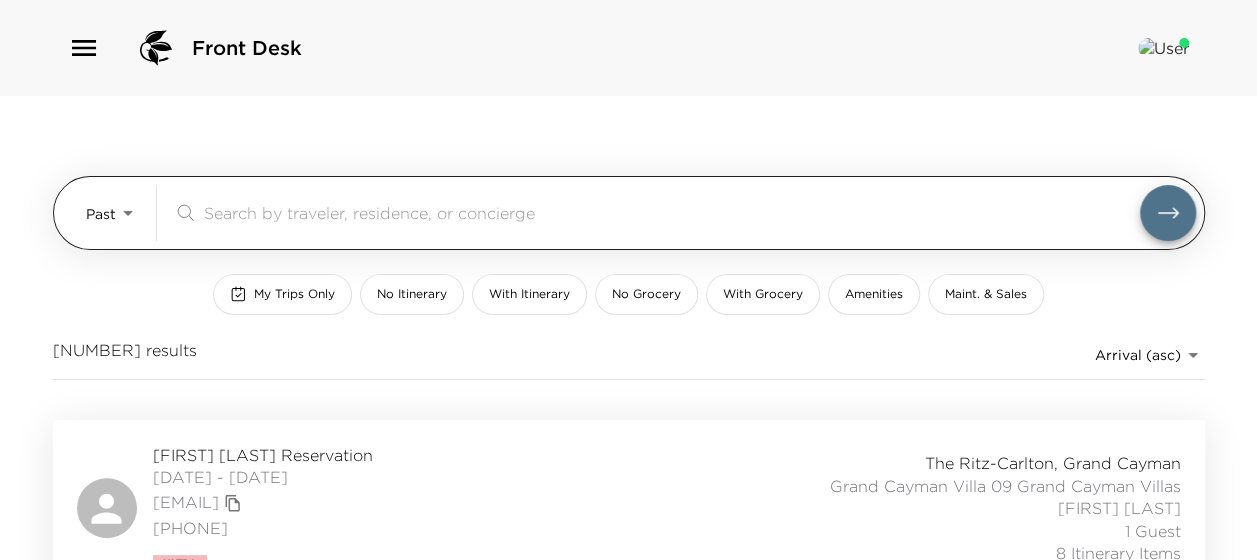 click at bounding box center (672, 212) 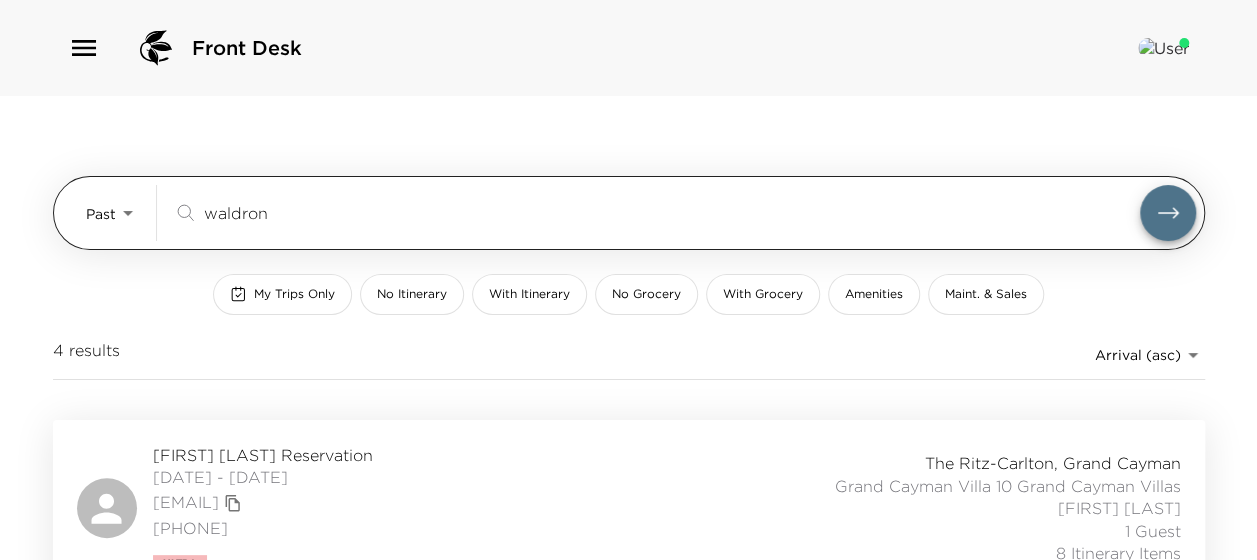 type on "waldron" 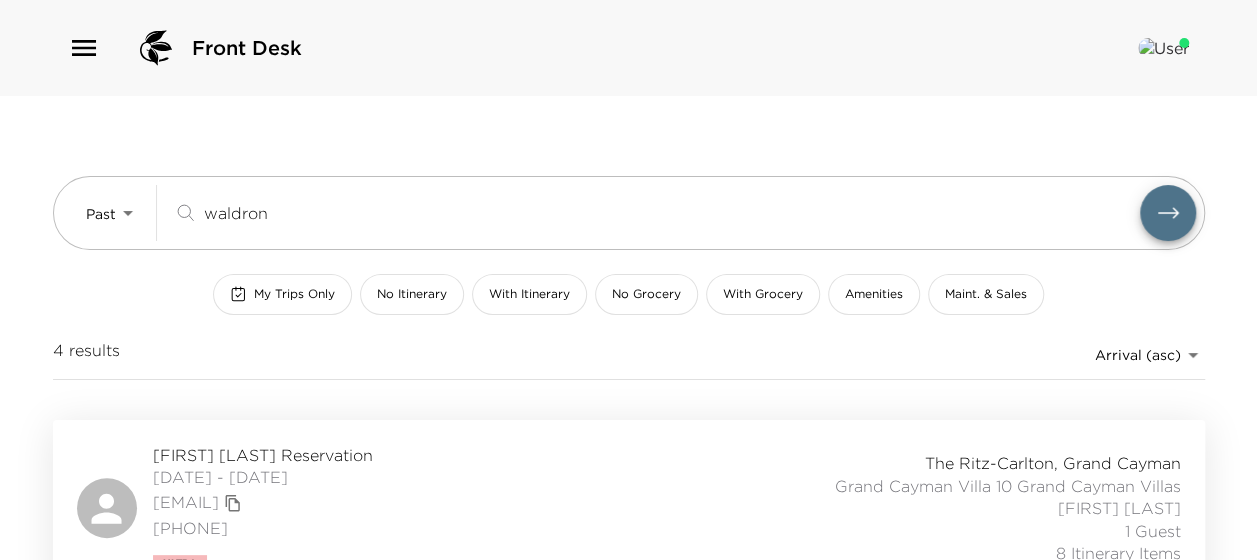 click on "John Waldron Reservation" at bounding box center (263, 455) 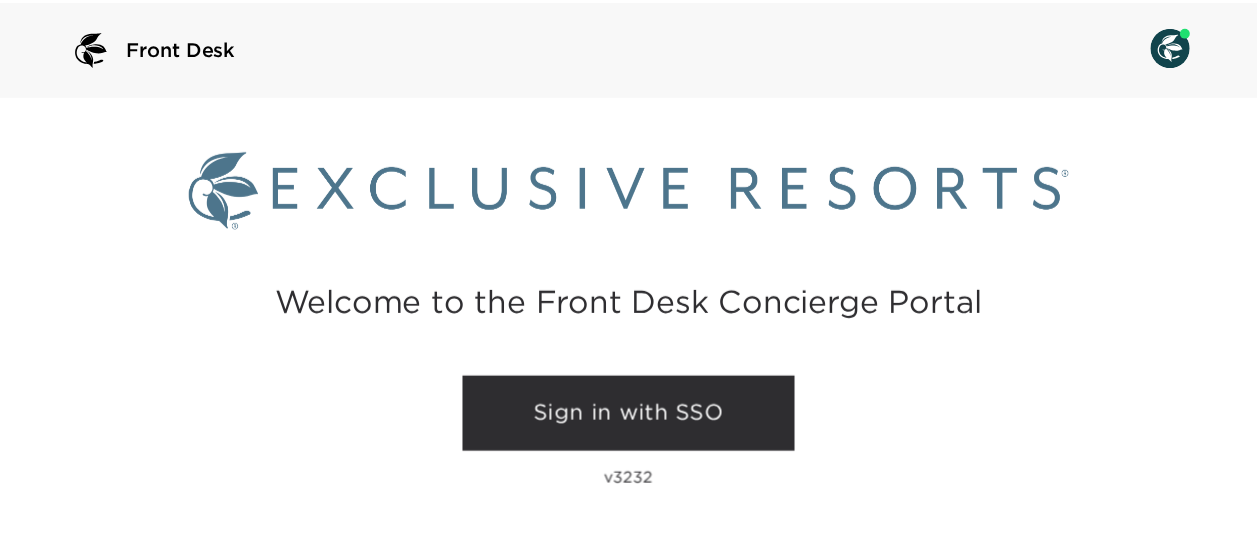 scroll, scrollTop: 0, scrollLeft: 0, axis: both 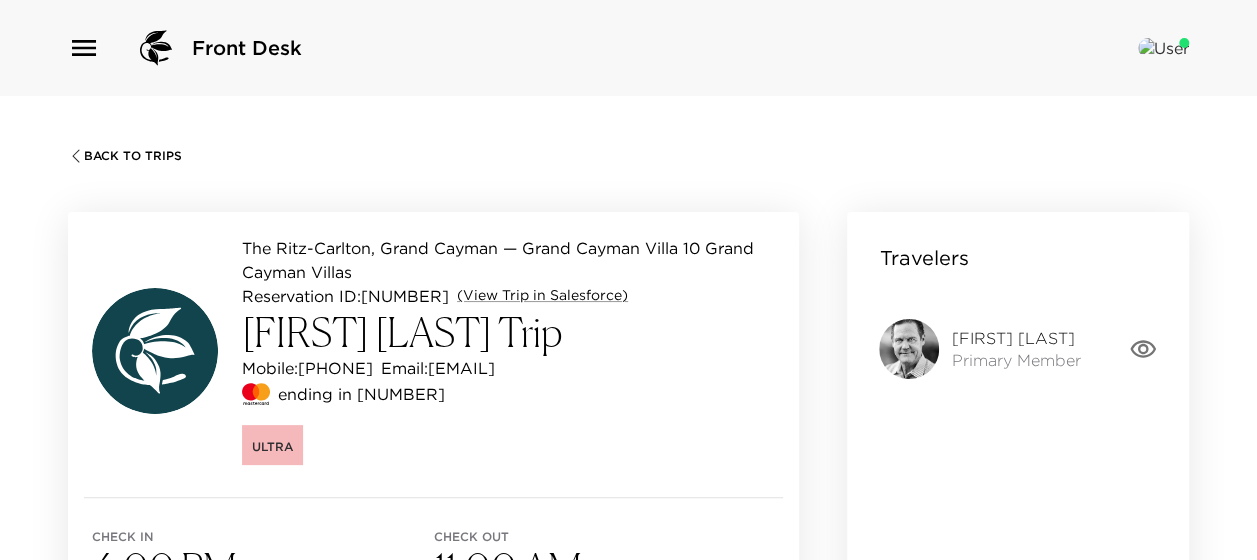 click 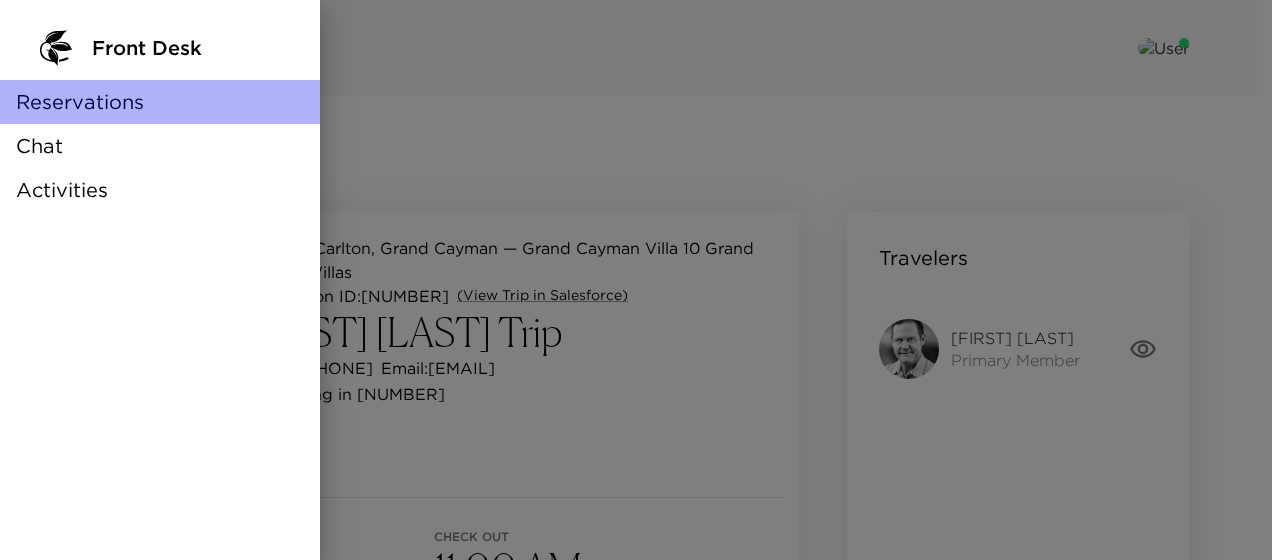 click on "Reservations" at bounding box center [80, 102] 